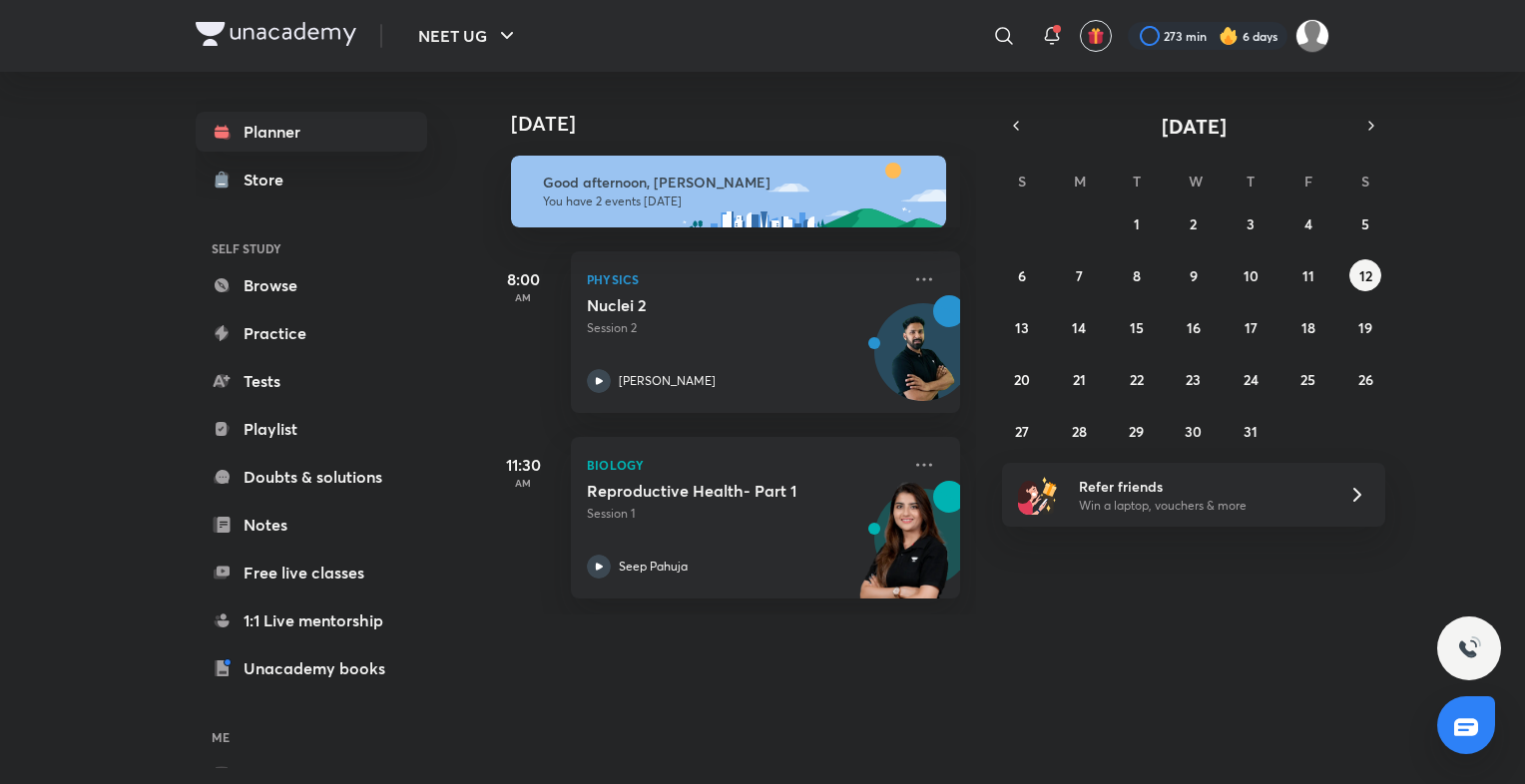 scroll, scrollTop: 0, scrollLeft: 0, axis: both 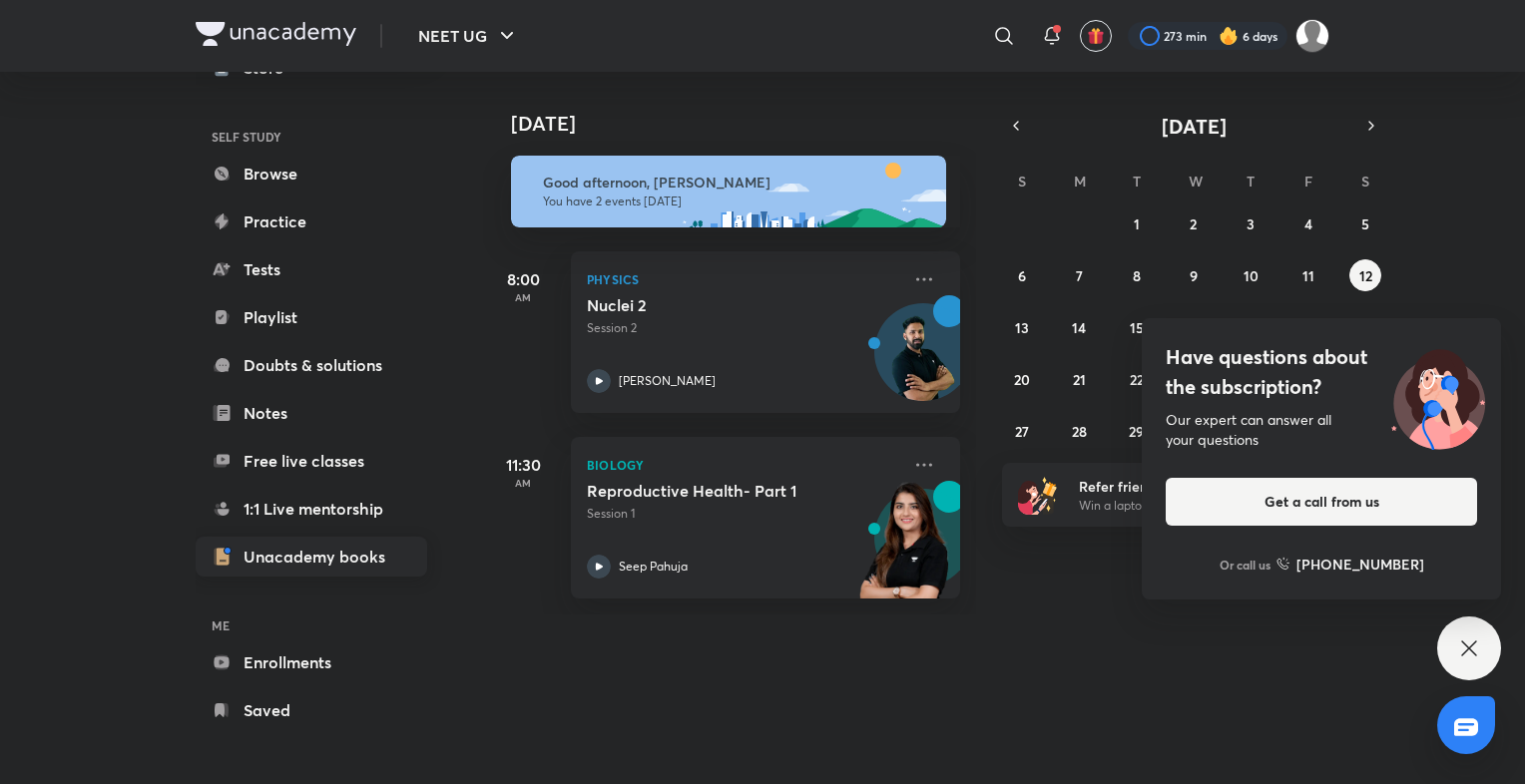 click on "Unacademy books" at bounding box center (311, 557) 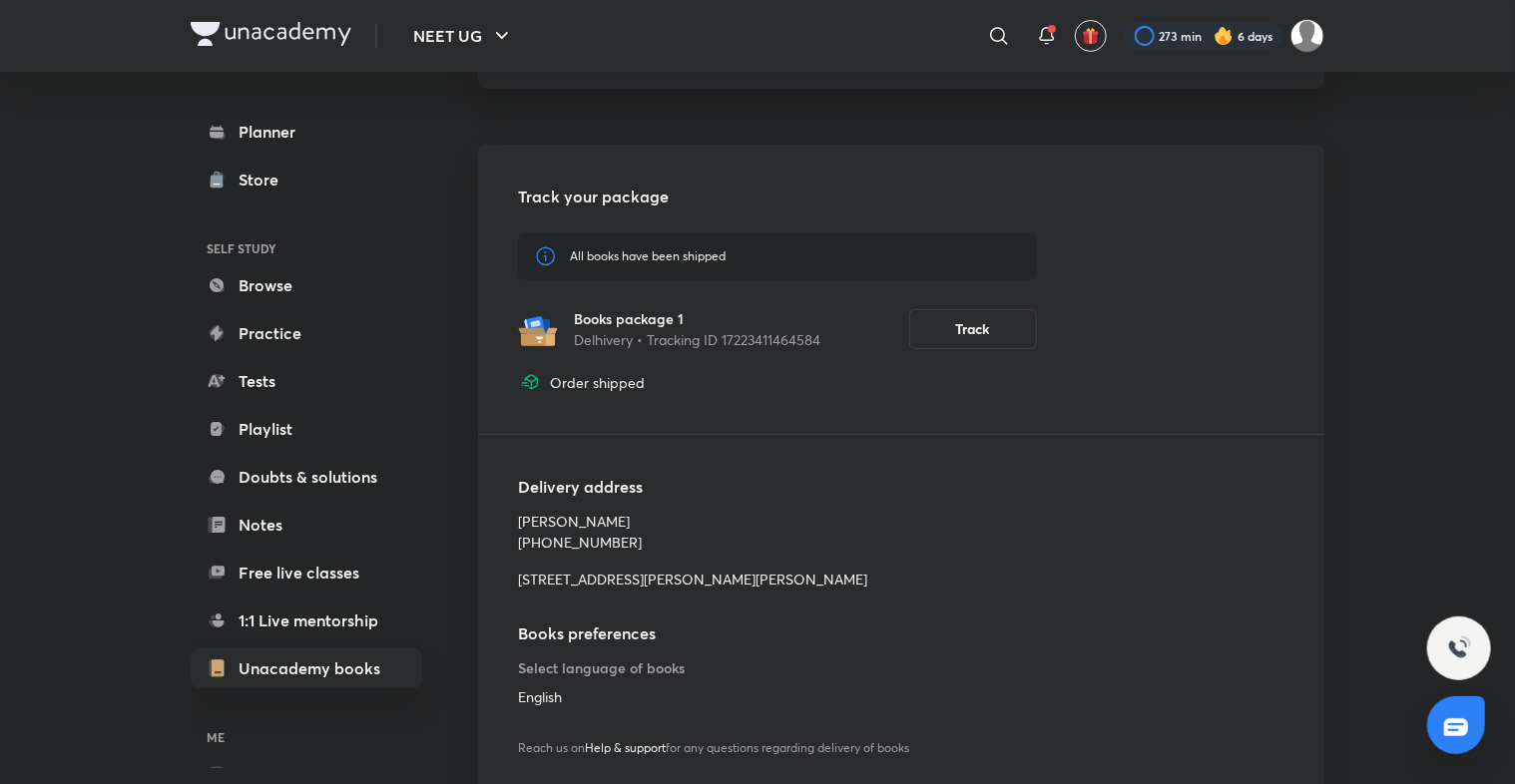 scroll, scrollTop: 231, scrollLeft: 0, axis: vertical 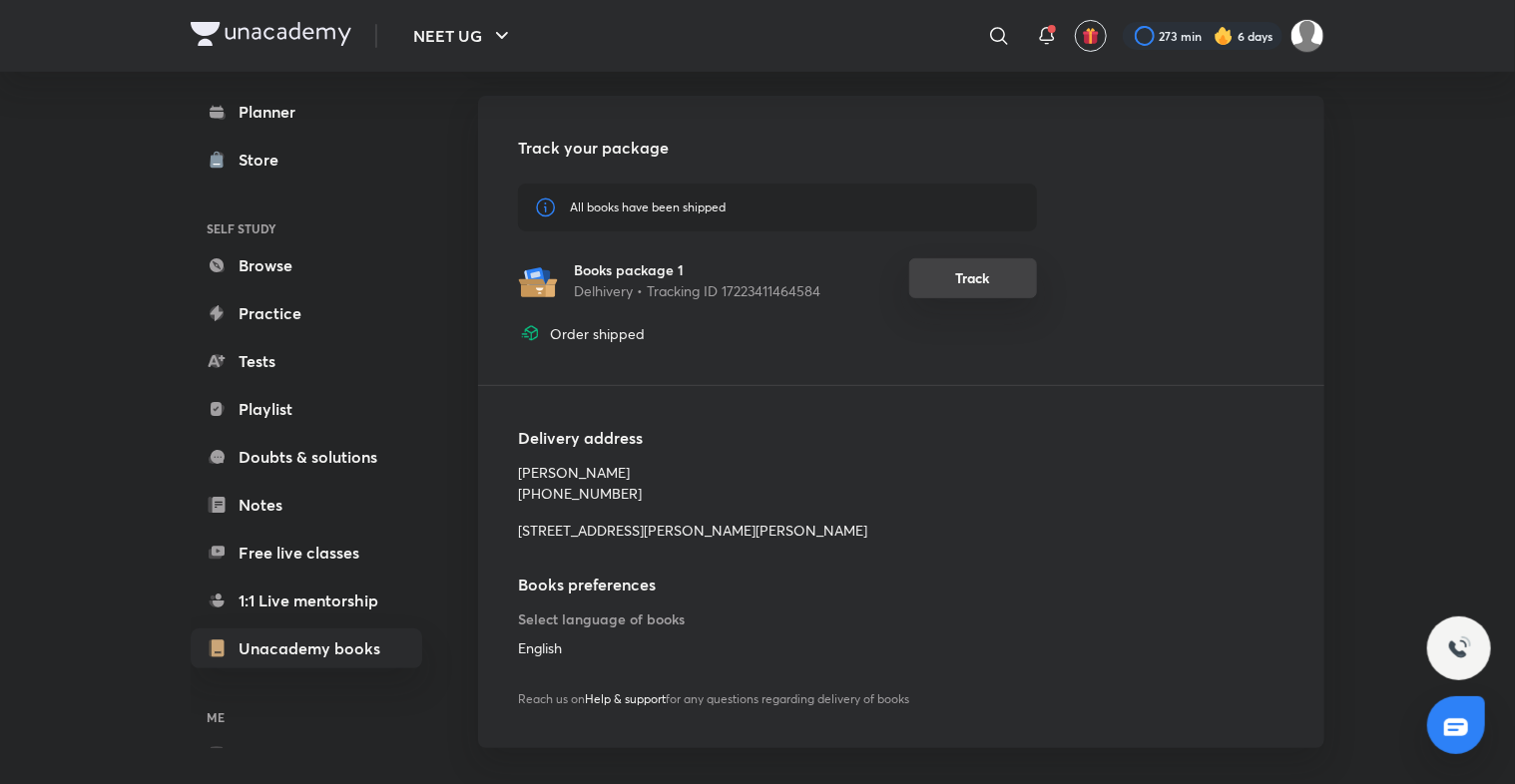 click on "Track" at bounding box center (973, 278) 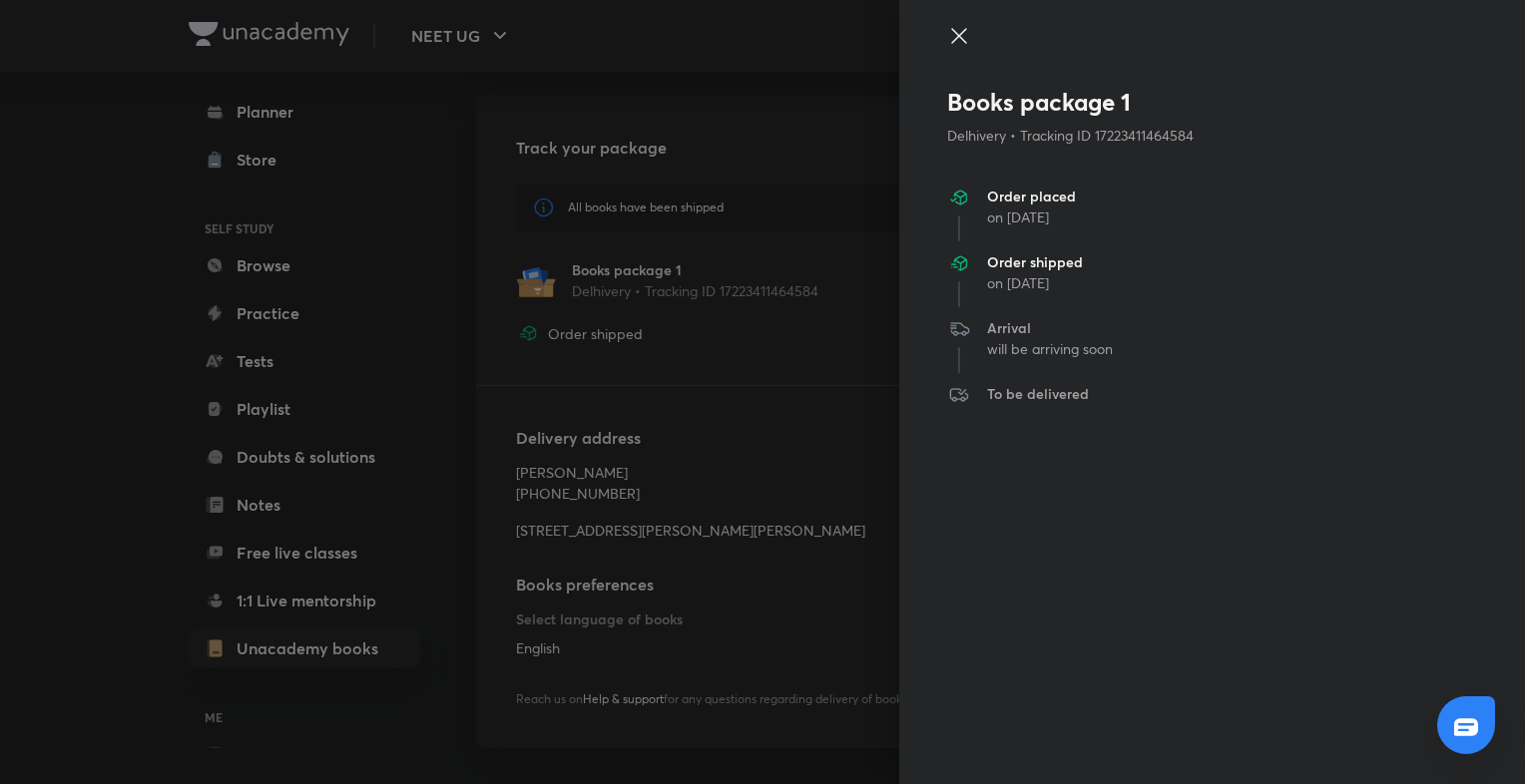 click on "Books package 1 Delhivery • Tracking ID 17223411464584 Order placed on [DATE] Order shipped on [DATE] Arrival will be arriving soon To be delivered" at bounding box center [1212, 392] 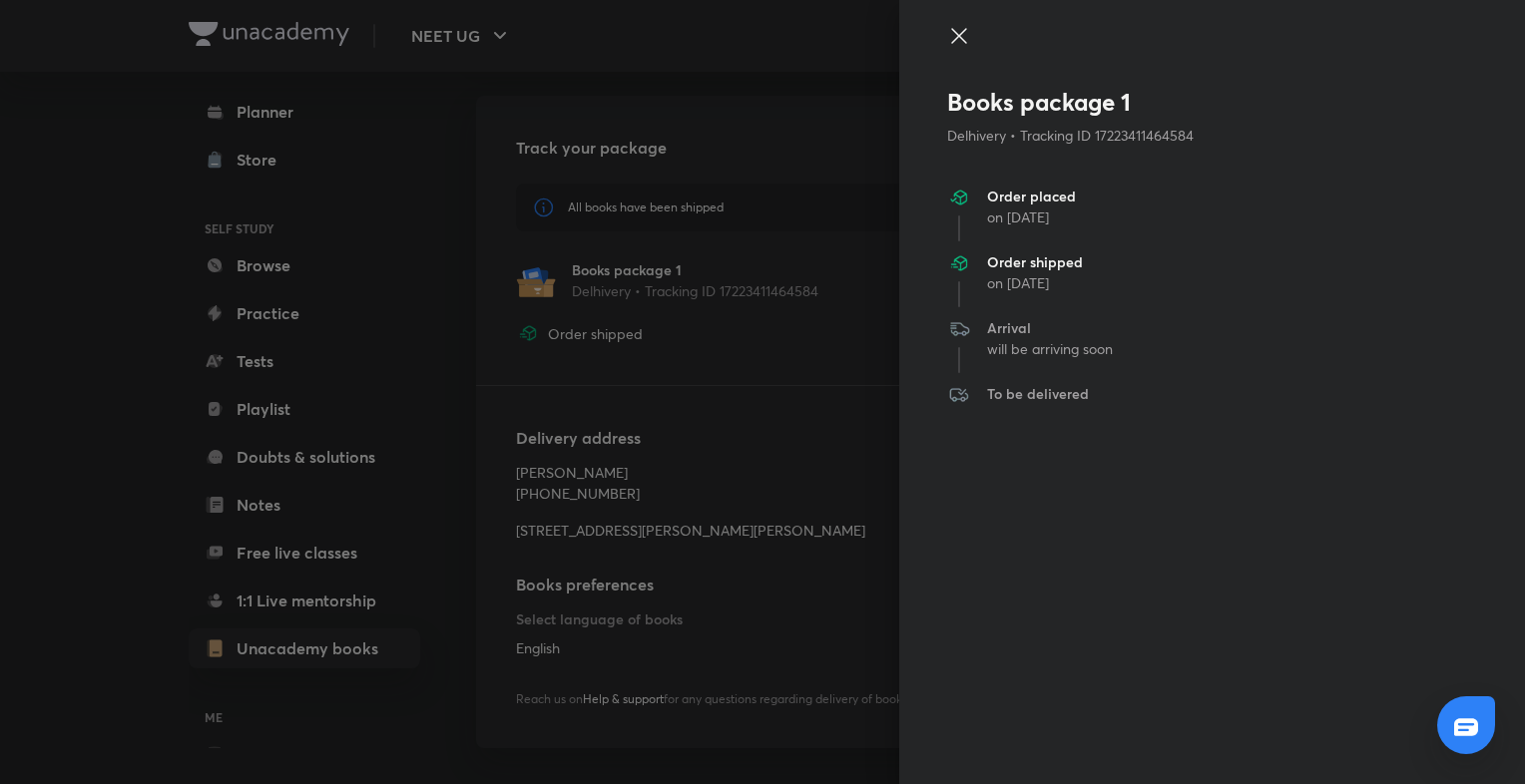 click 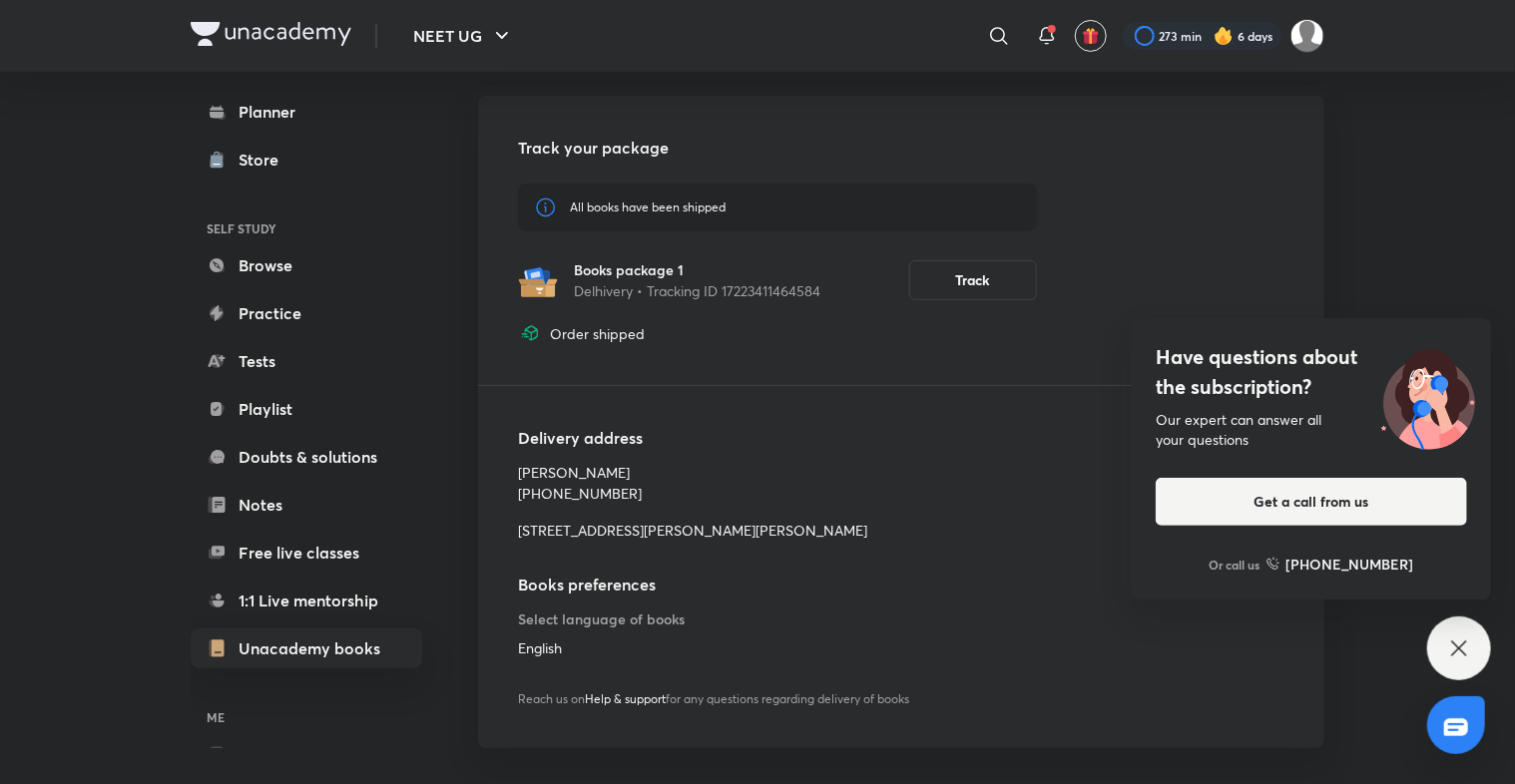 click on "Have questions about the subscription? Our expert can answer all your questions Get a call from us Or call us [PHONE_NUMBER]" at bounding box center [1459, 648] 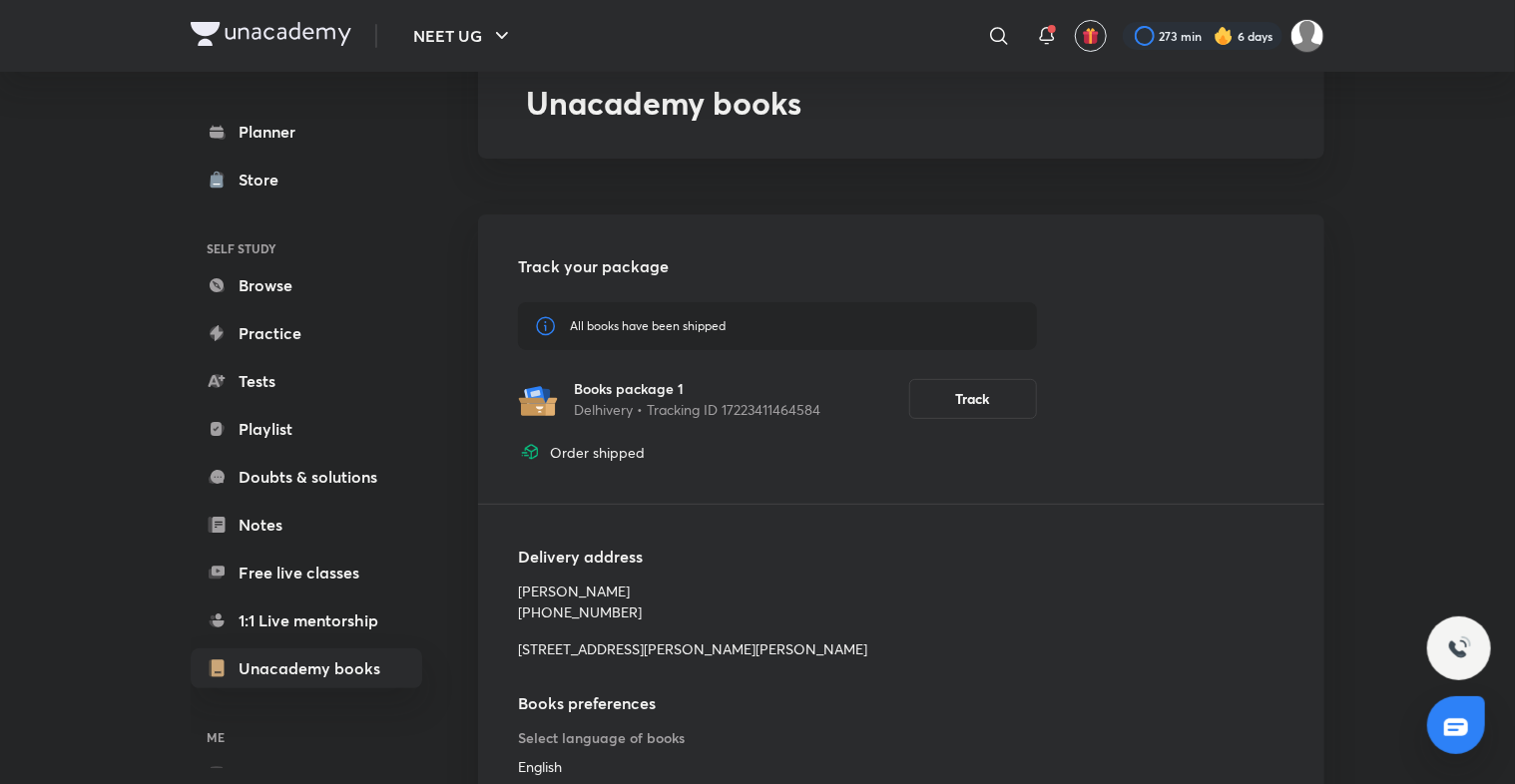 scroll, scrollTop: 76, scrollLeft: 0, axis: vertical 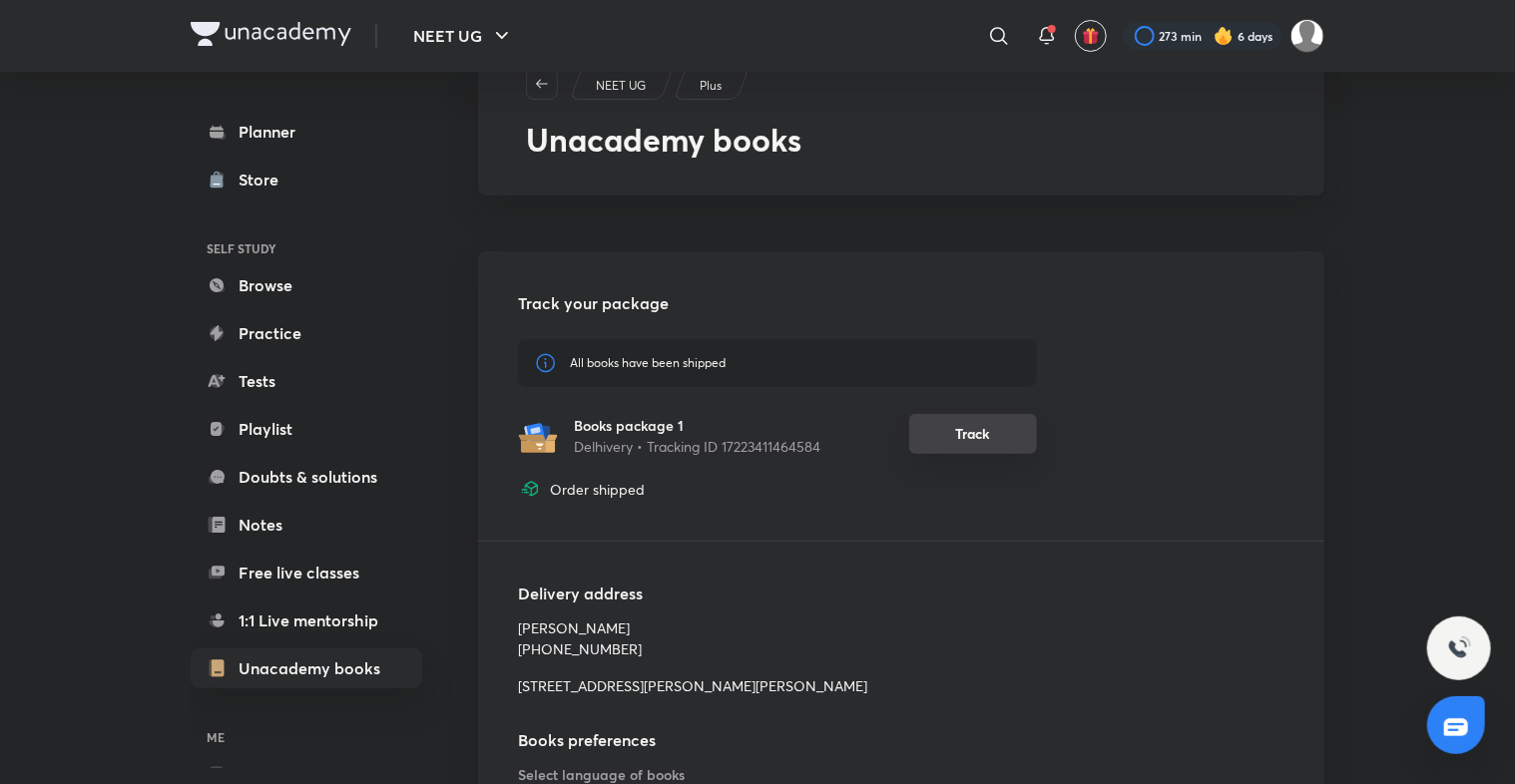 click on "Track" at bounding box center [973, 434] 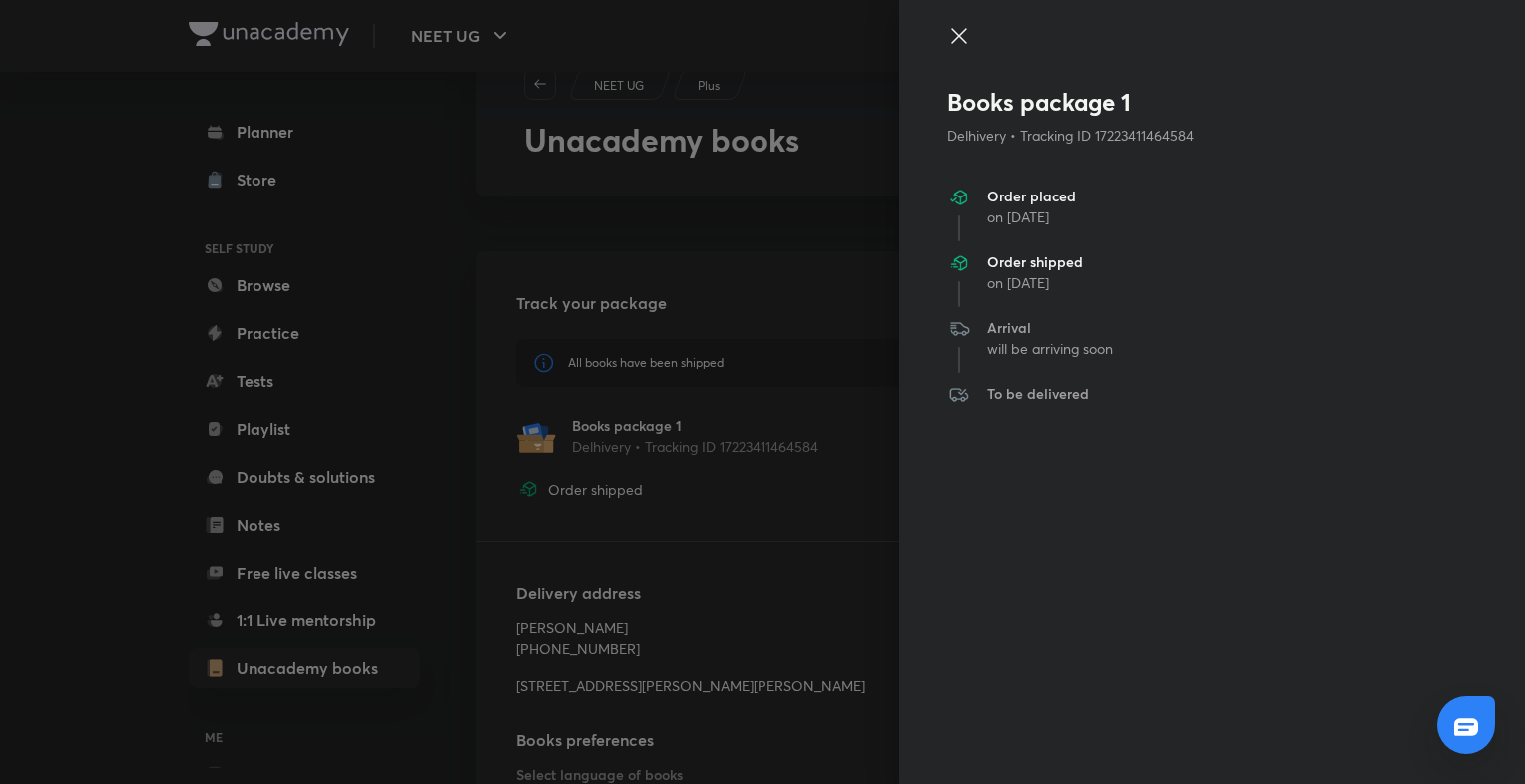 click 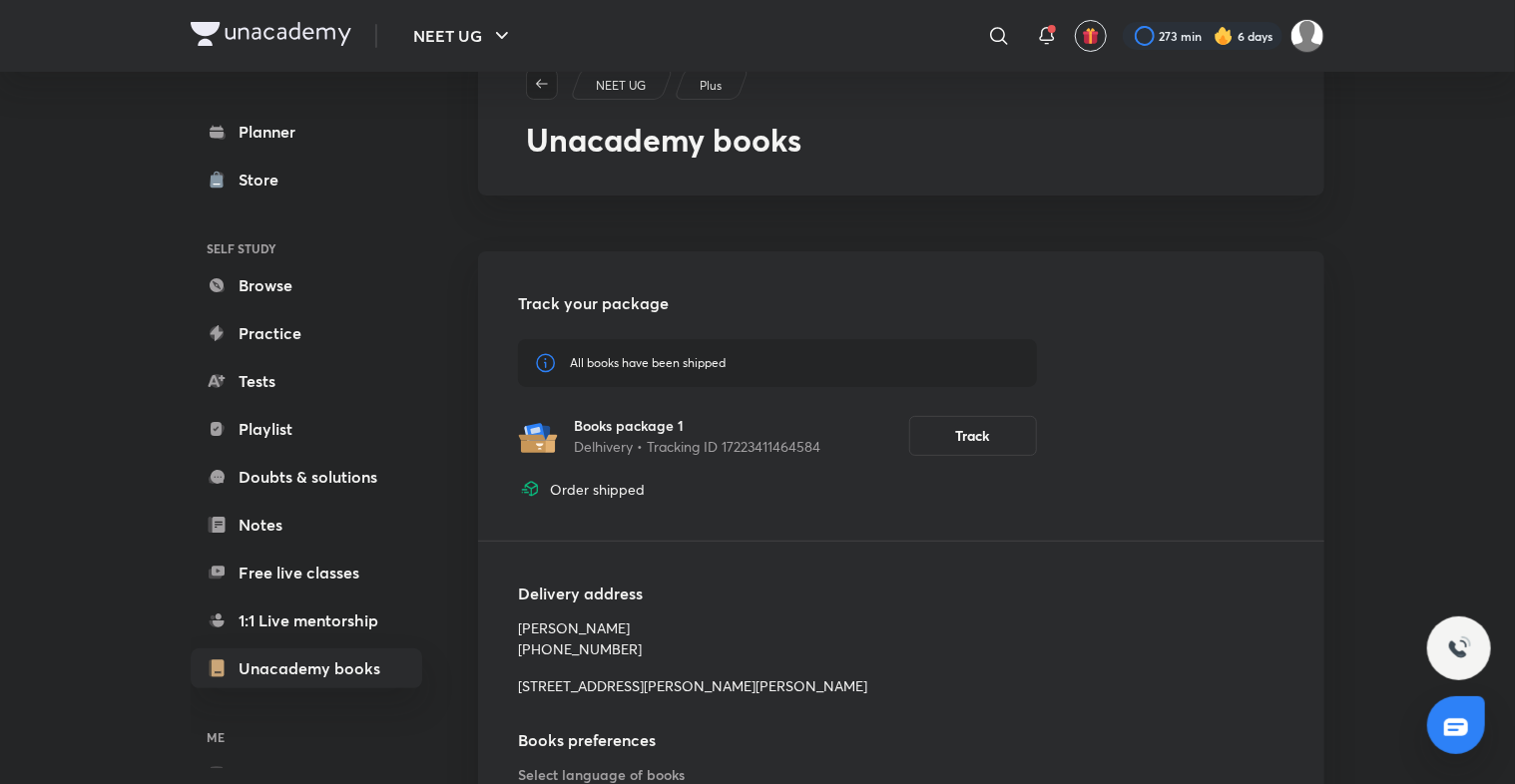click 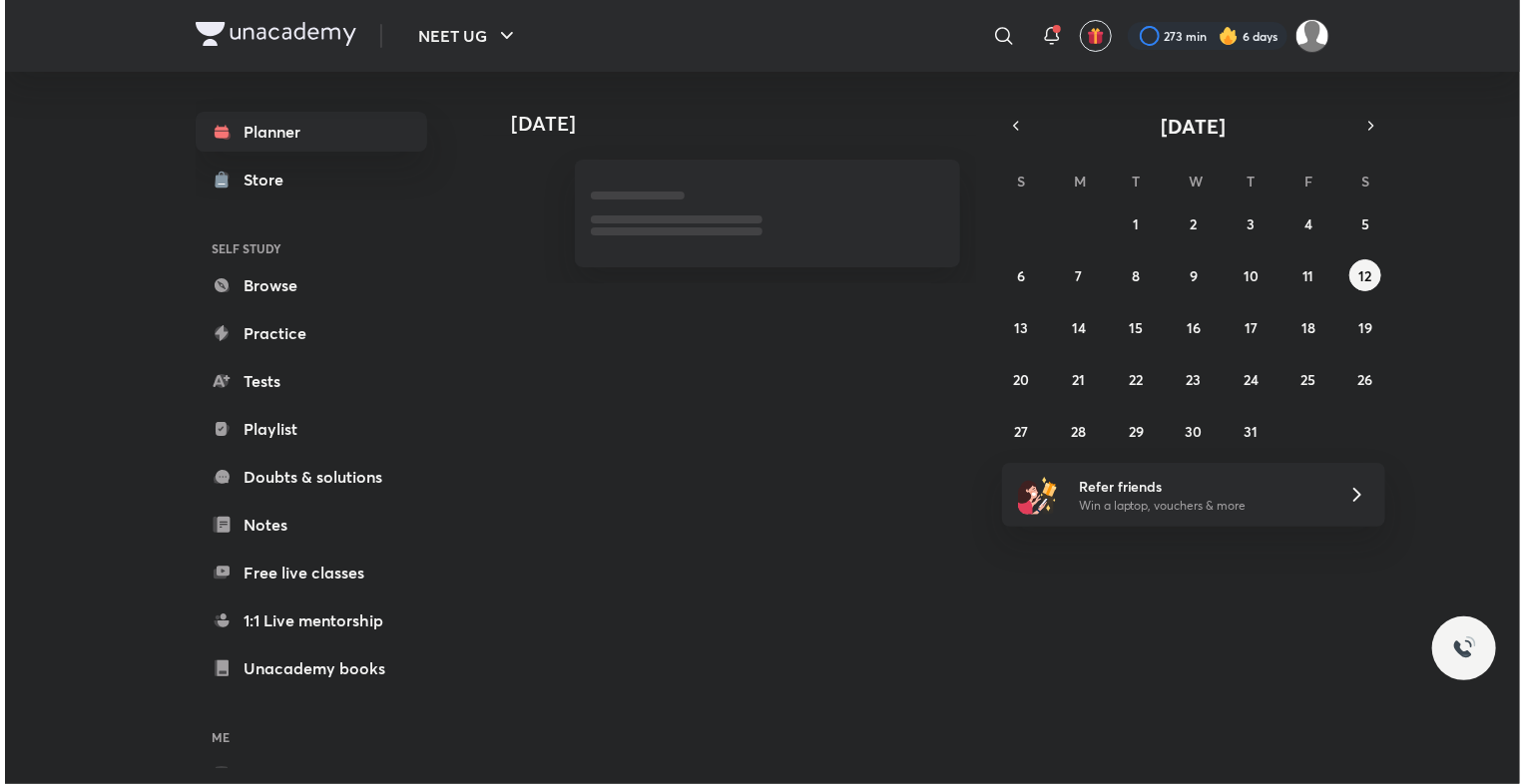 scroll, scrollTop: 0, scrollLeft: 0, axis: both 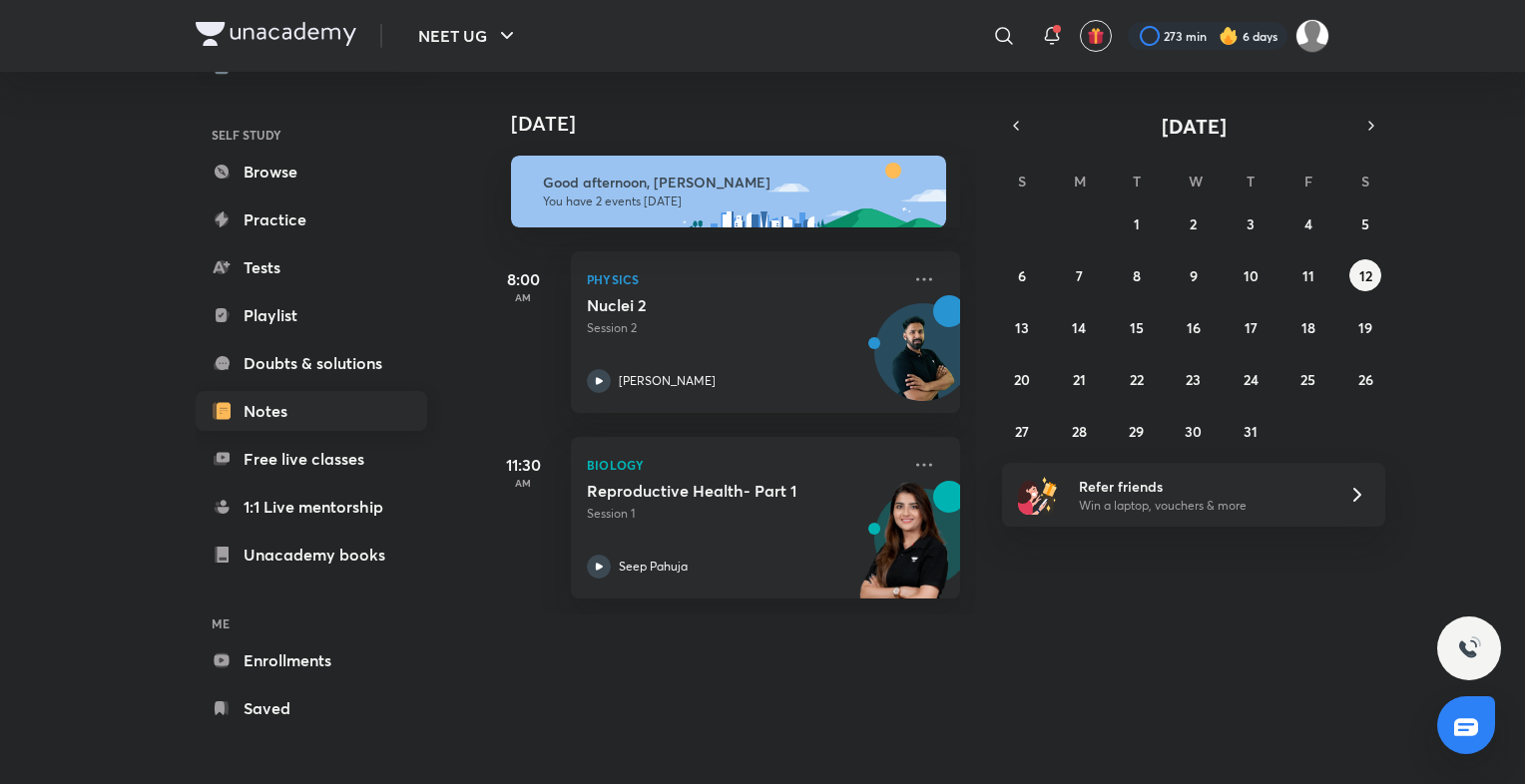click on "Notes" at bounding box center (311, 411) 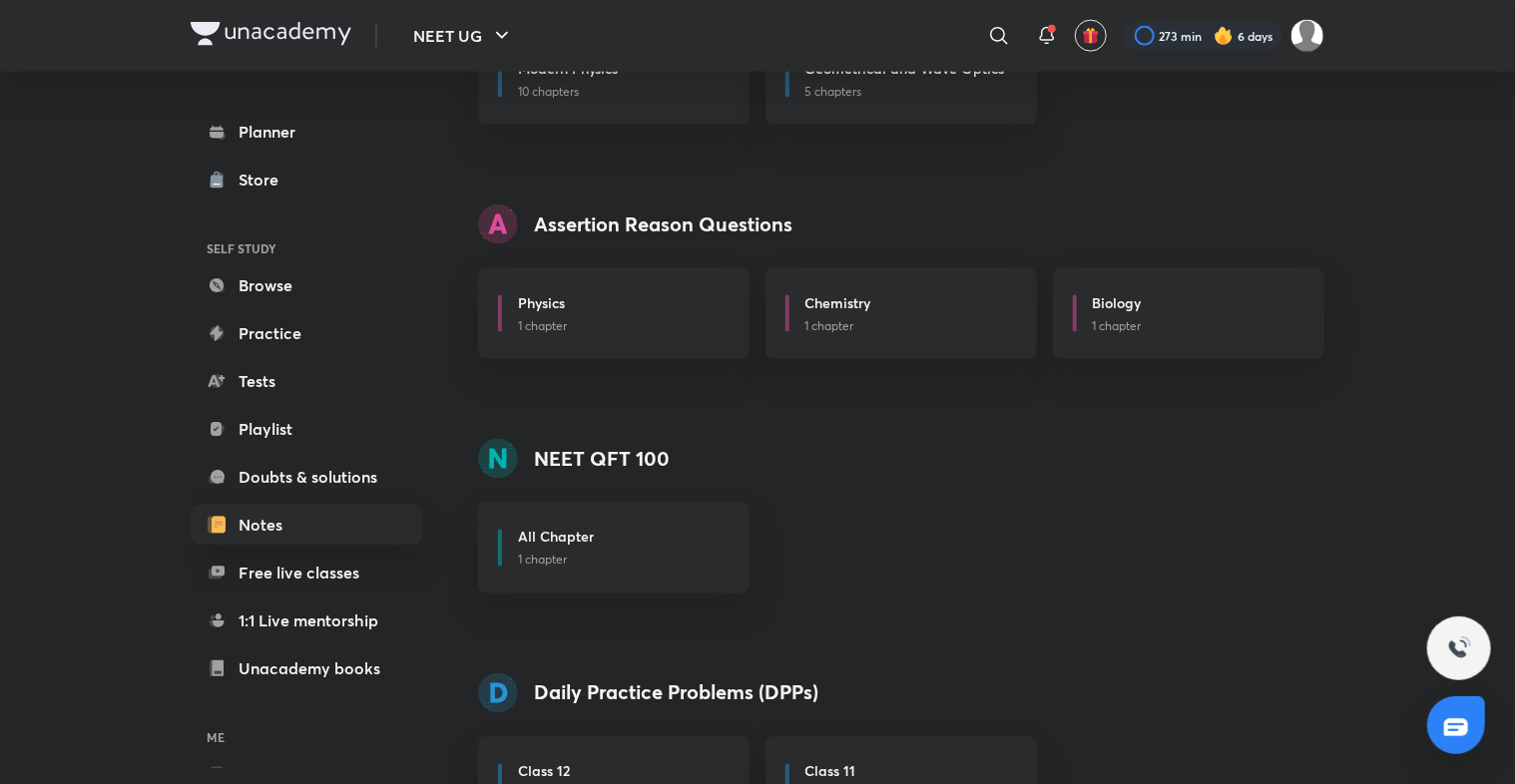 scroll, scrollTop: 1463, scrollLeft: 0, axis: vertical 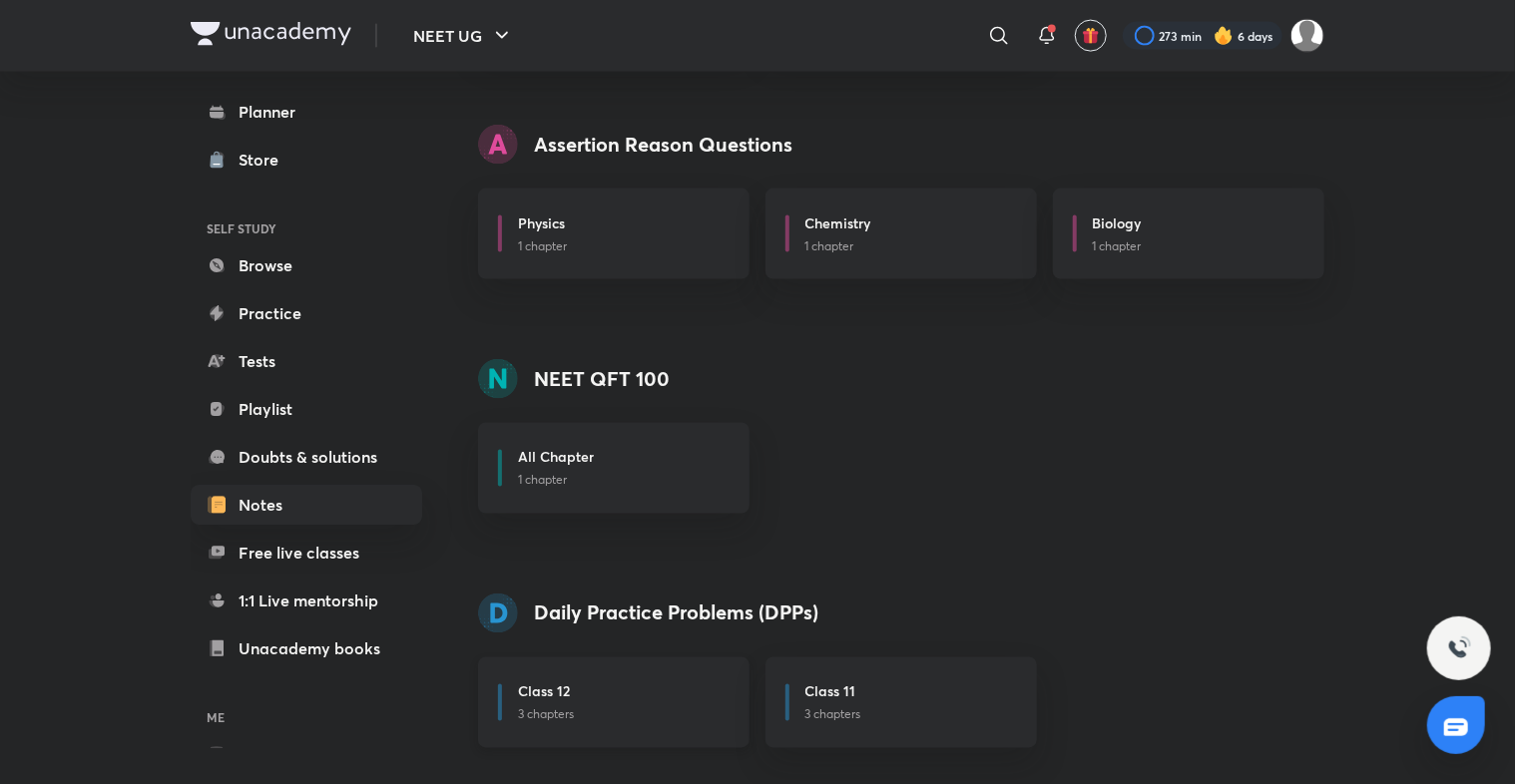 click on "Class 12" at bounding box center (622, 693) 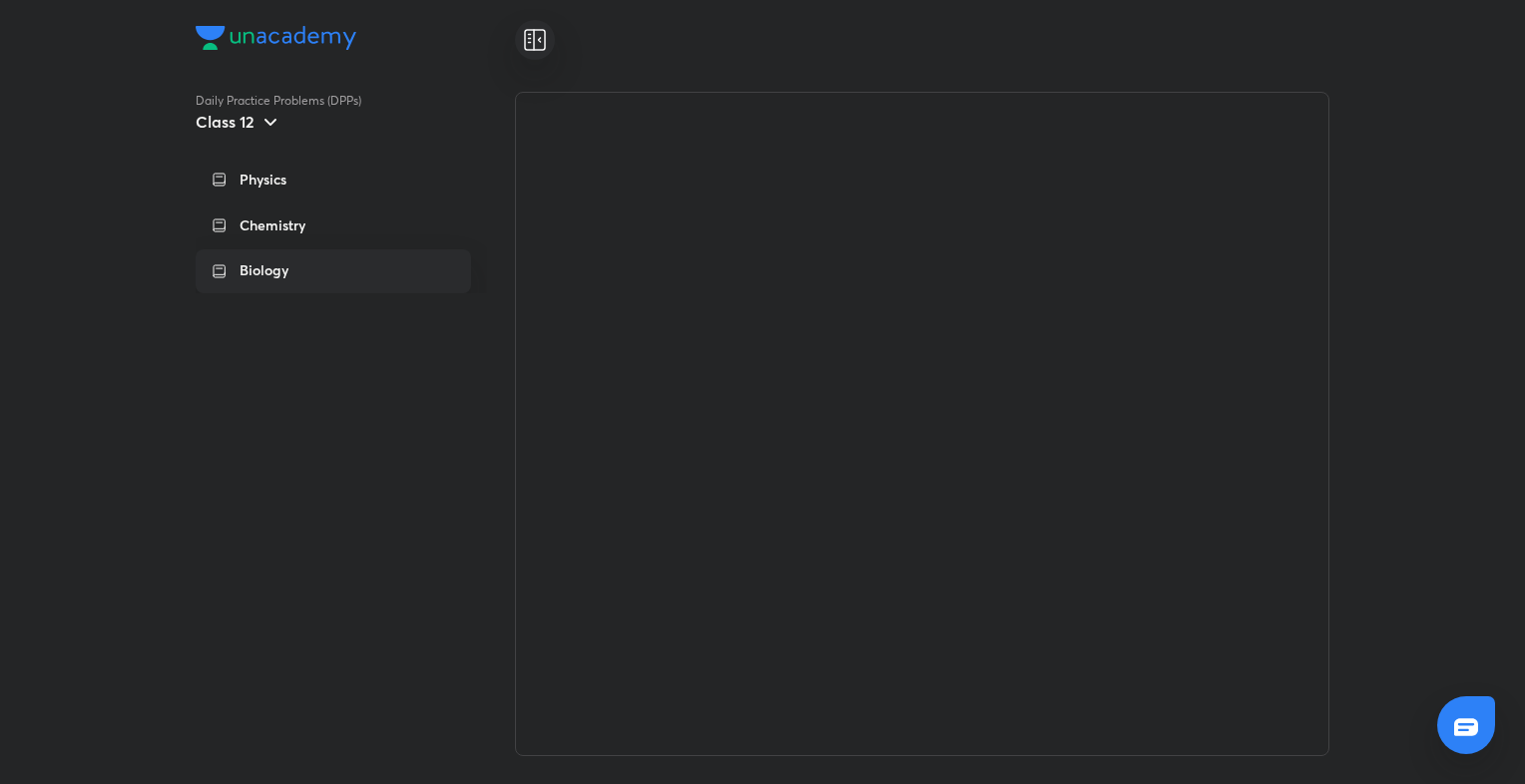 scroll, scrollTop: 0, scrollLeft: 0, axis: both 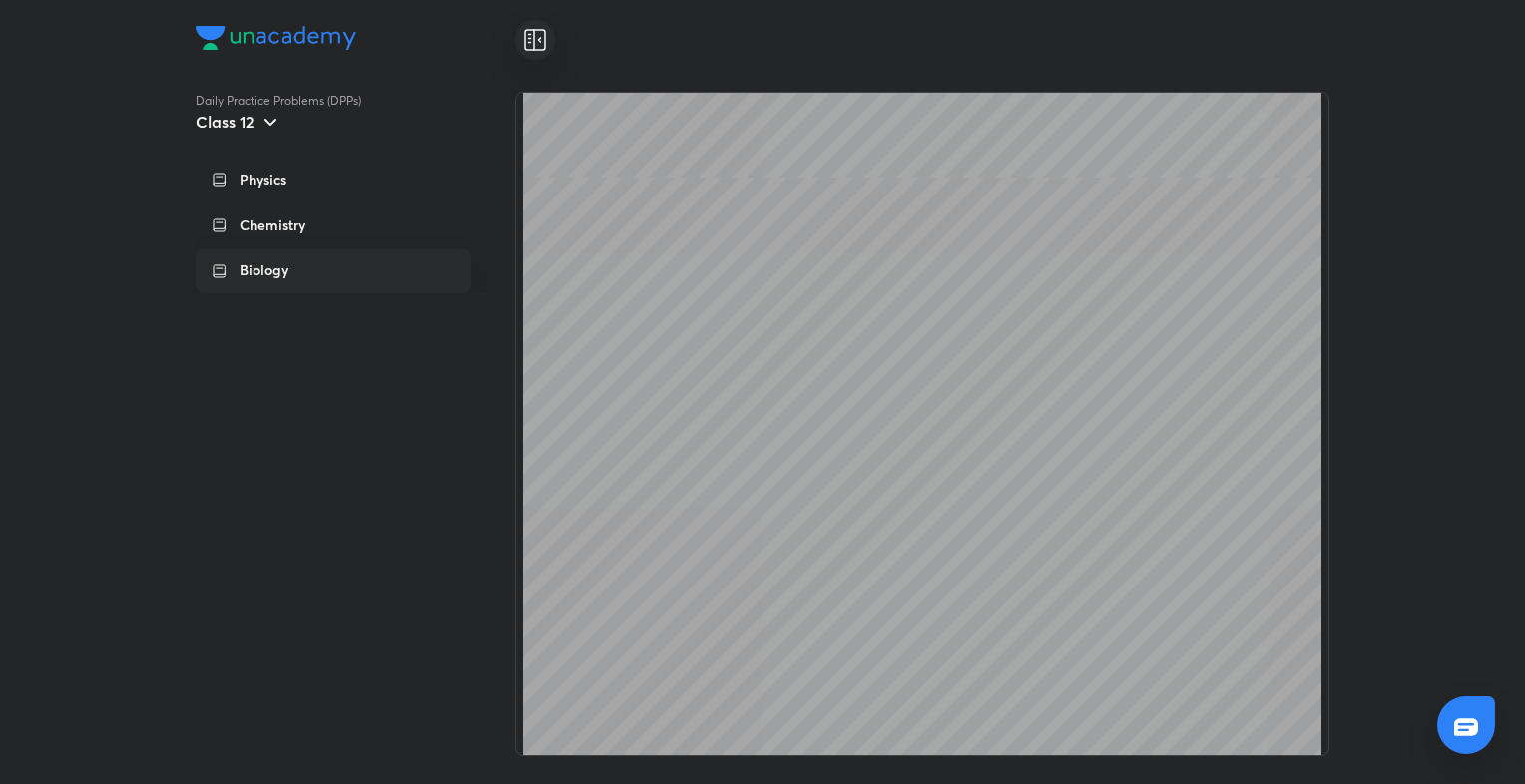 click on "Daily Practice Problems (DPPs) Class 12 Physics Chemistry Biology" at bounding box center [762, 392] 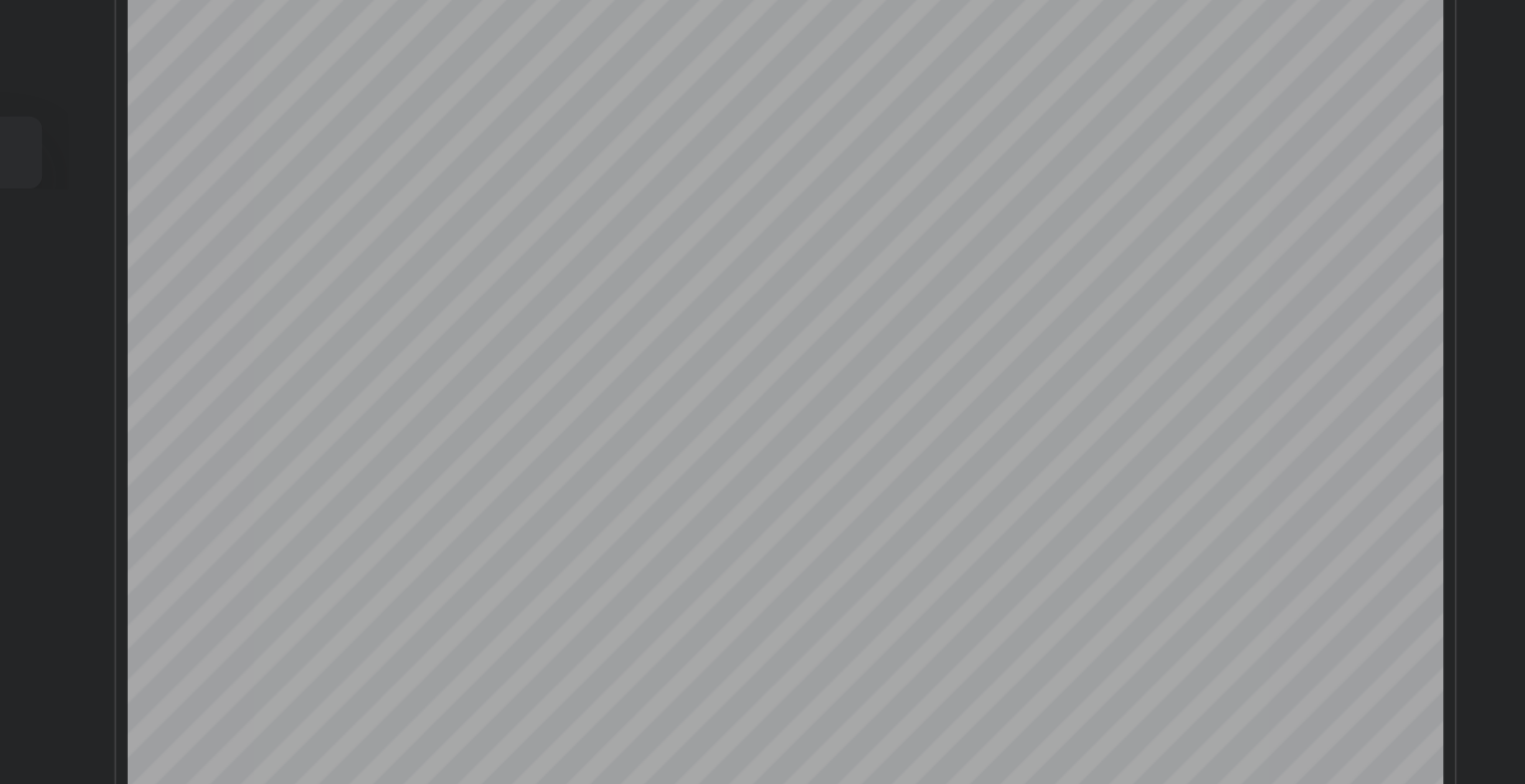 scroll, scrollTop: 10690, scrollLeft: 0, axis: vertical 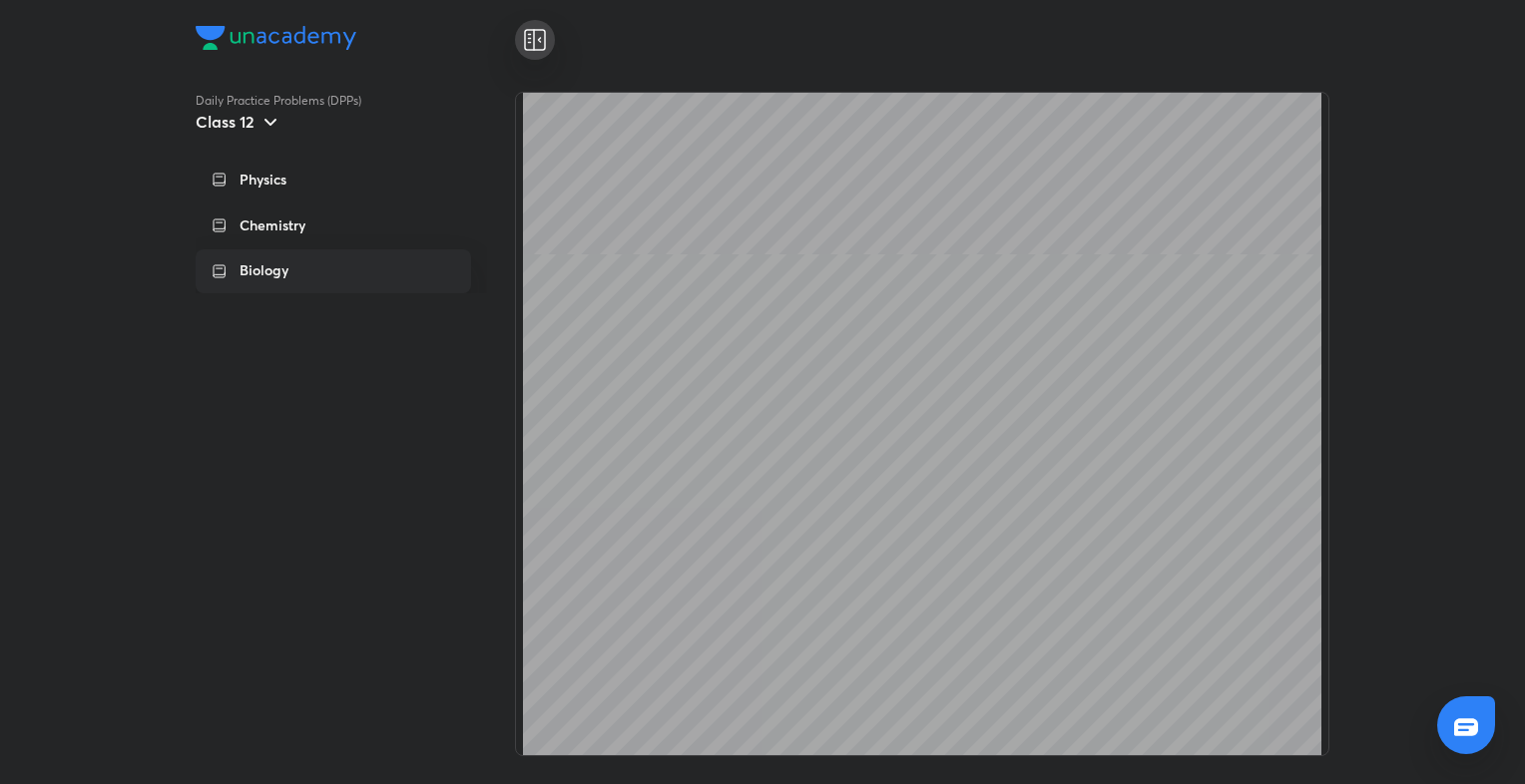 click 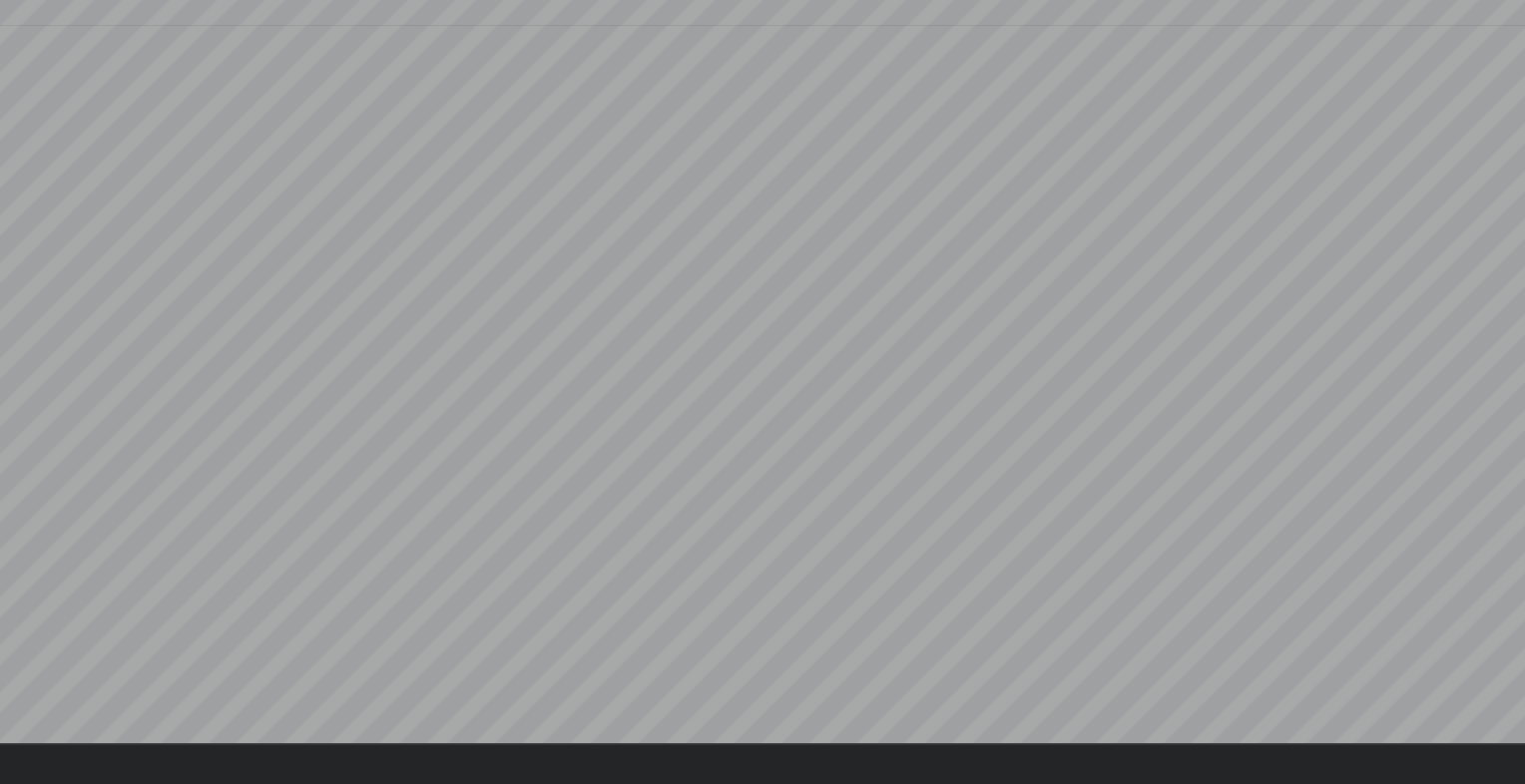 scroll, scrollTop: 17196, scrollLeft: 0, axis: vertical 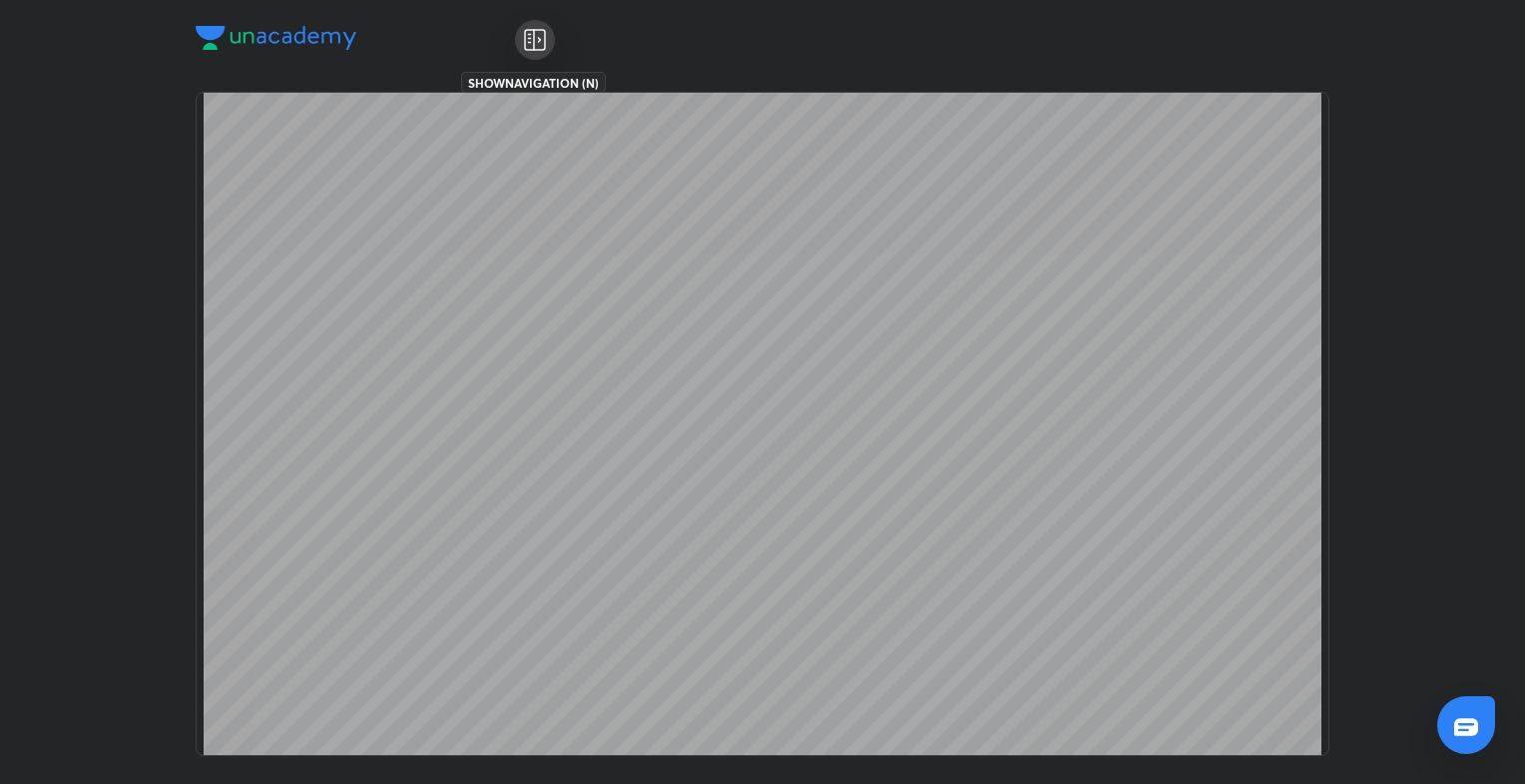 click at bounding box center (535, 40) 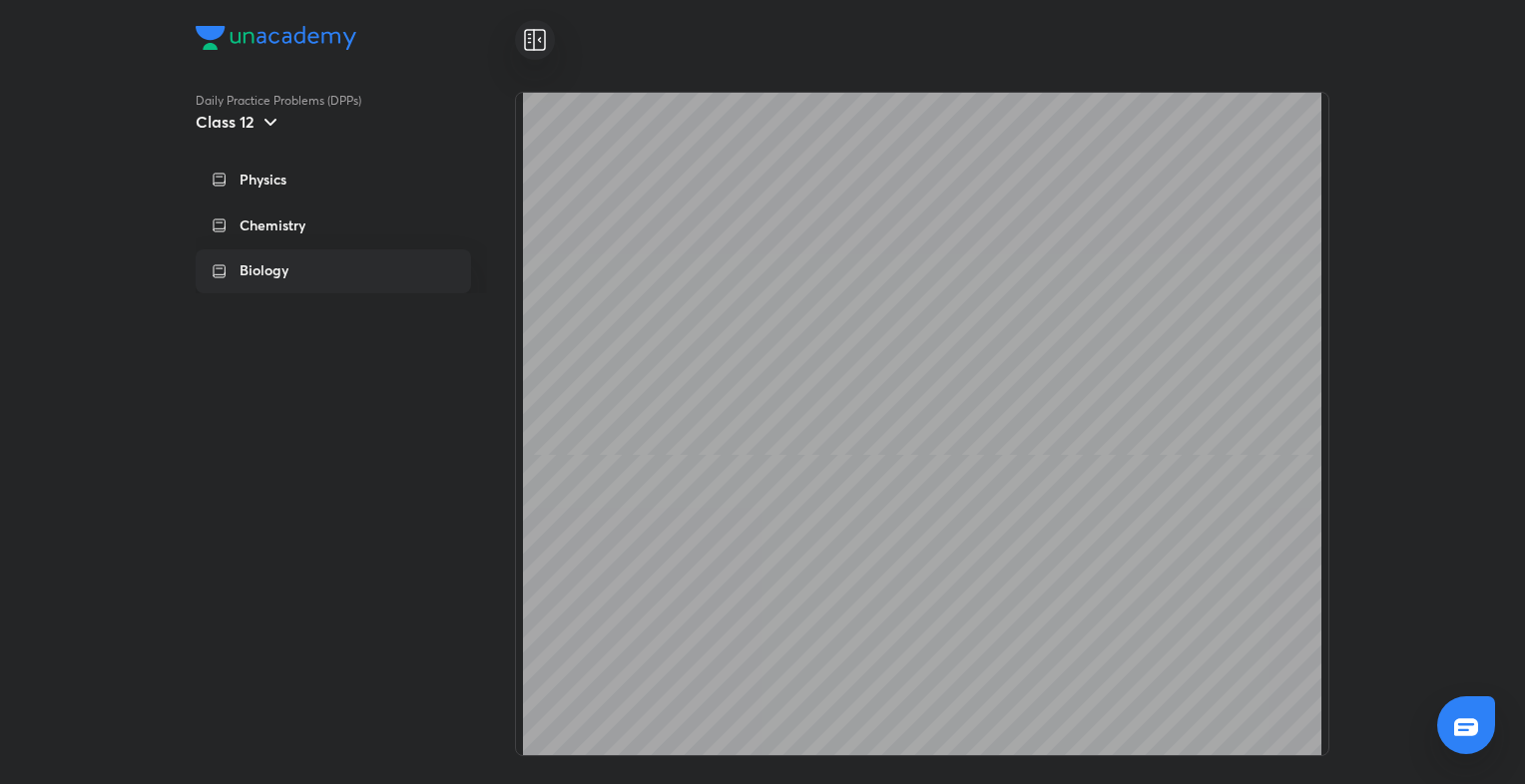 scroll, scrollTop: 13163, scrollLeft: 0, axis: vertical 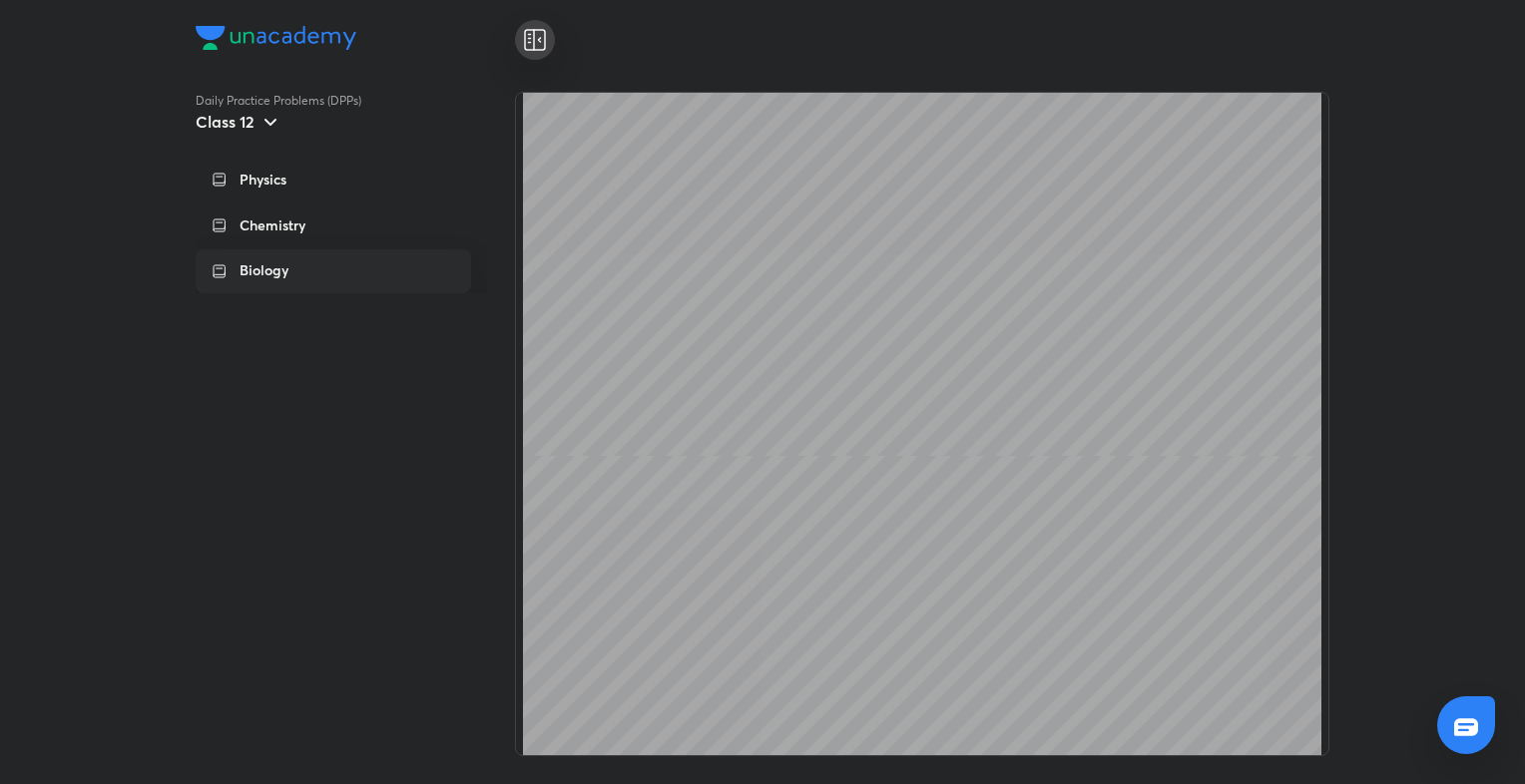 click 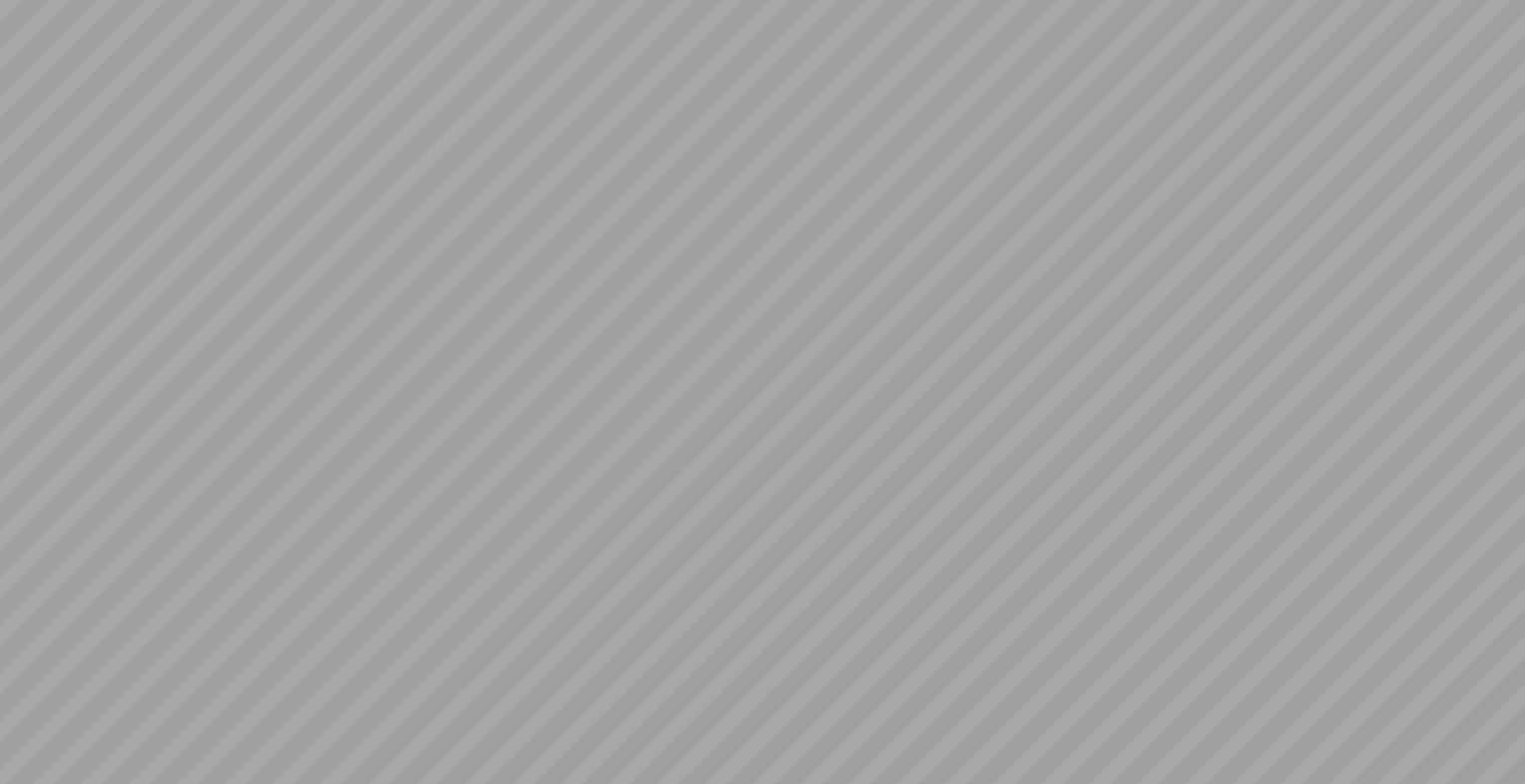 scroll, scrollTop: 20624, scrollLeft: 0, axis: vertical 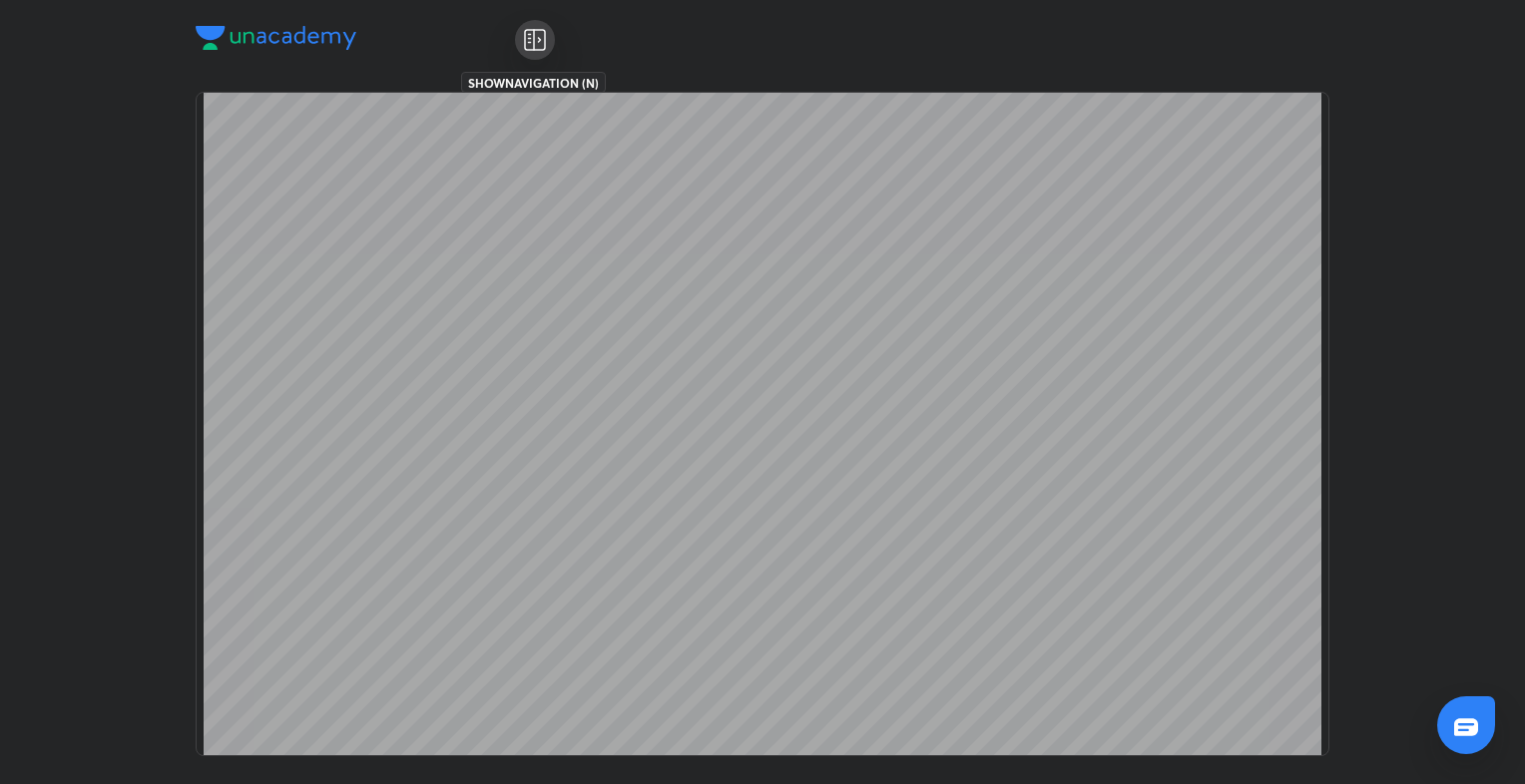 click 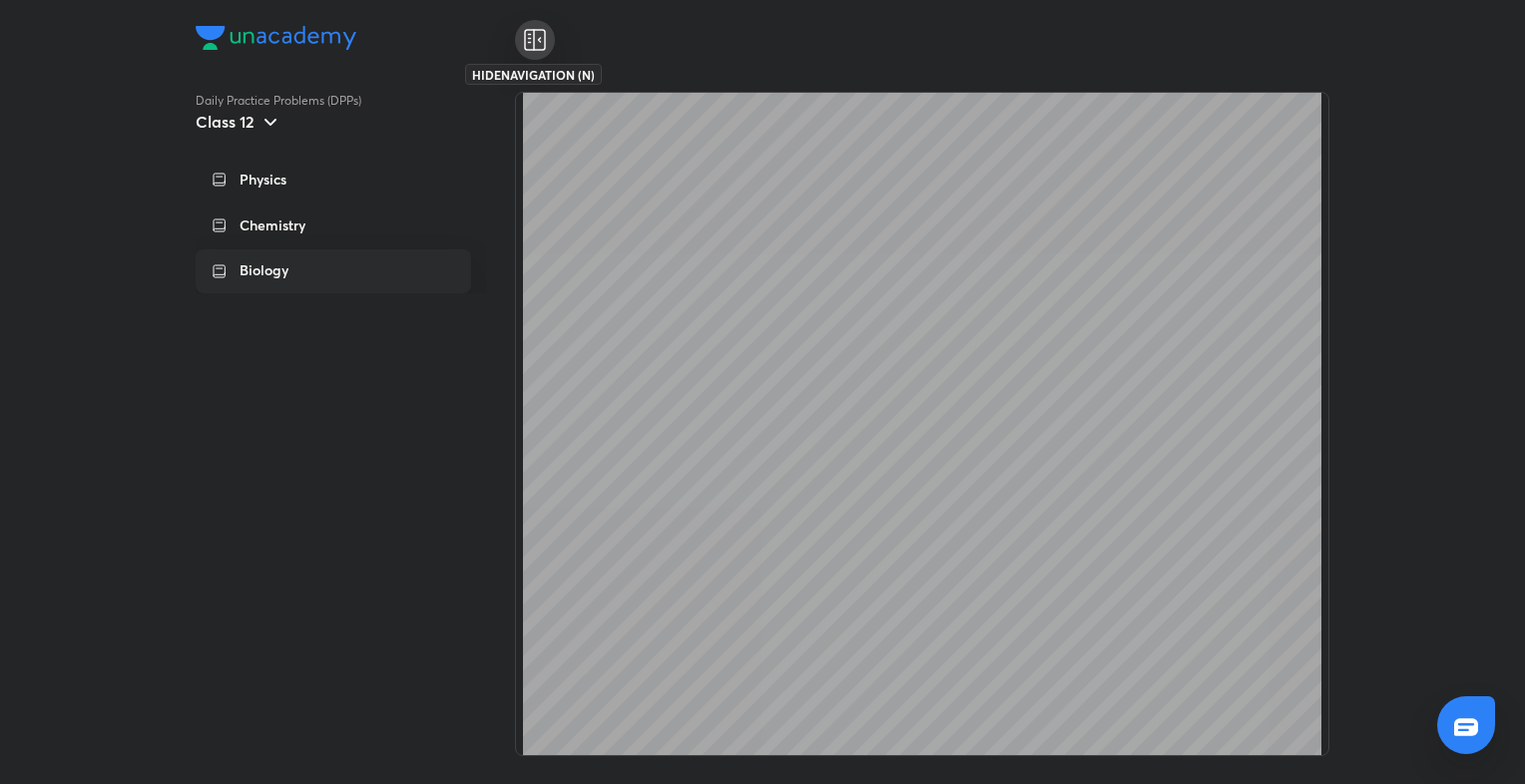 click 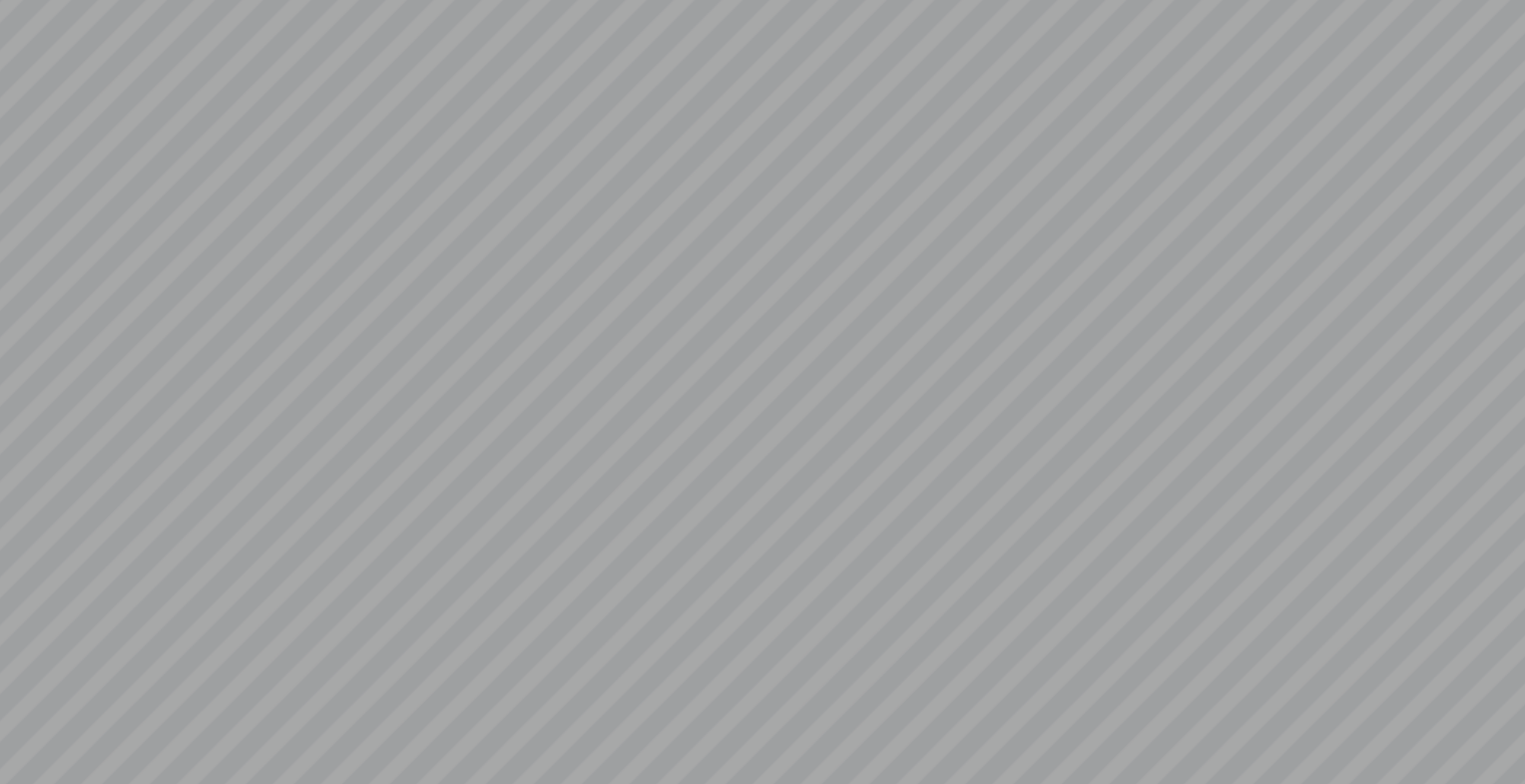 scroll, scrollTop: 26993, scrollLeft: 0, axis: vertical 